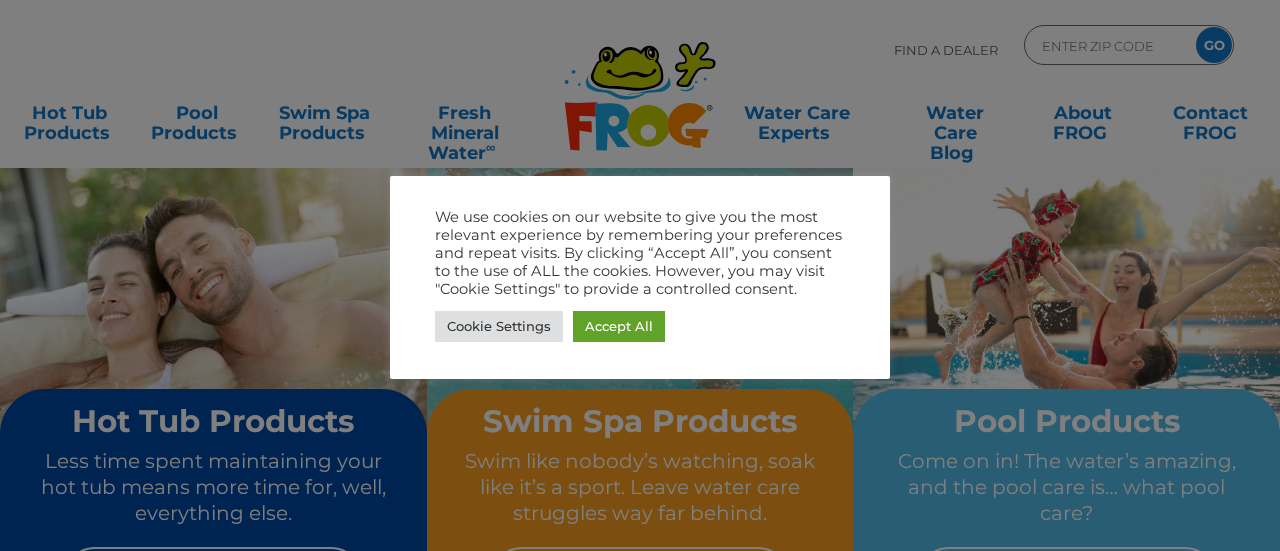 scroll, scrollTop: 0, scrollLeft: 0, axis: both 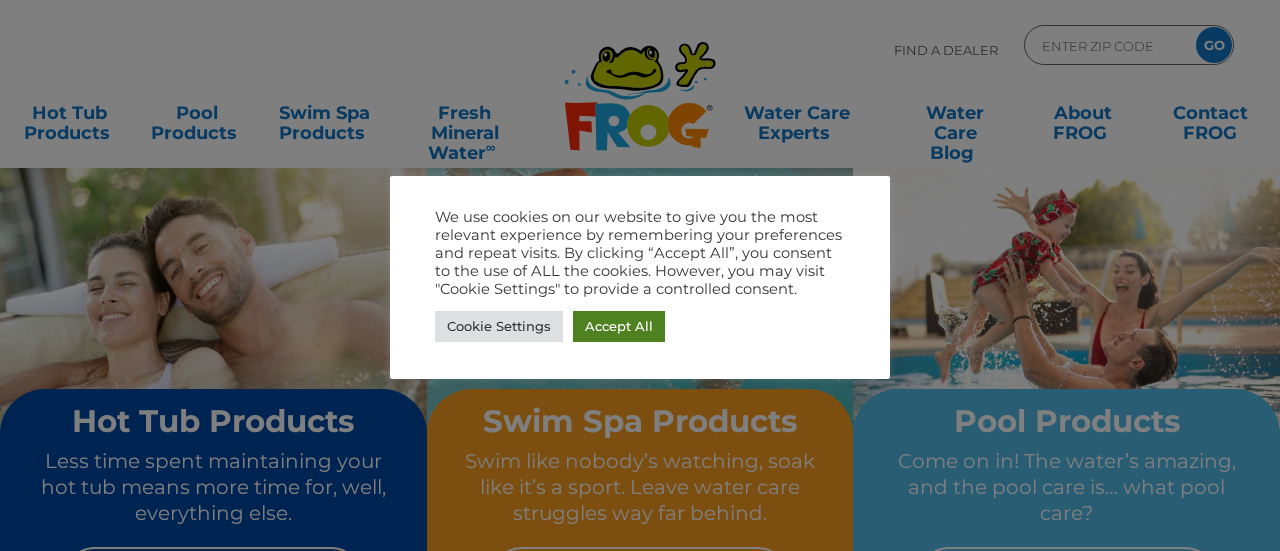 click on "Accept All" at bounding box center [619, 326] 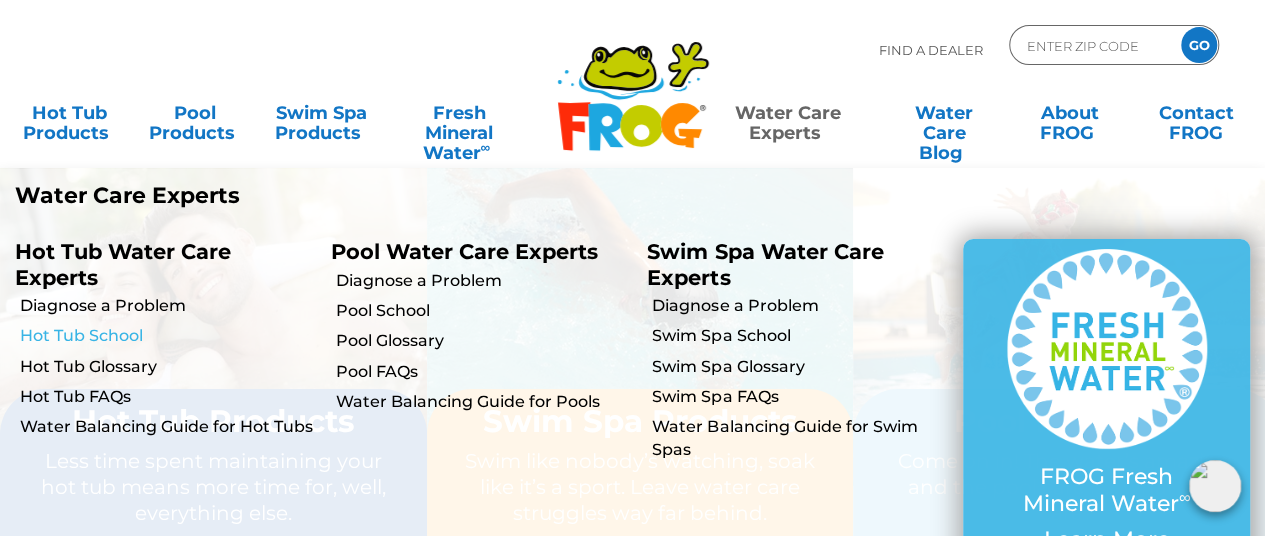 click on "Hot Tub School" at bounding box center [168, 336] 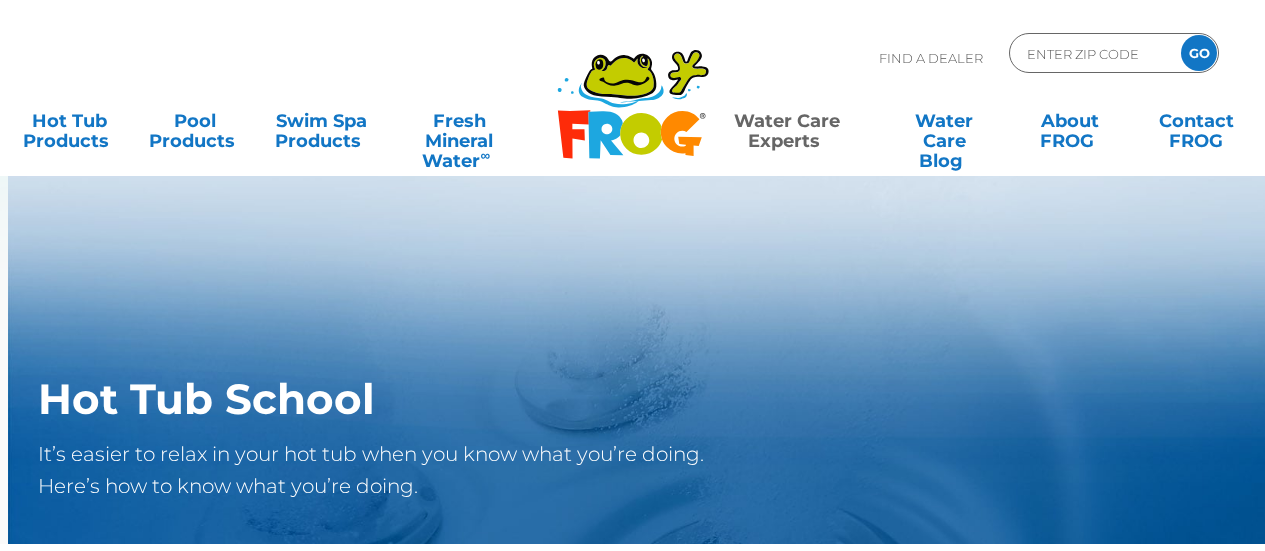 scroll, scrollTop: 0, scrollLeft: 0, axis: both 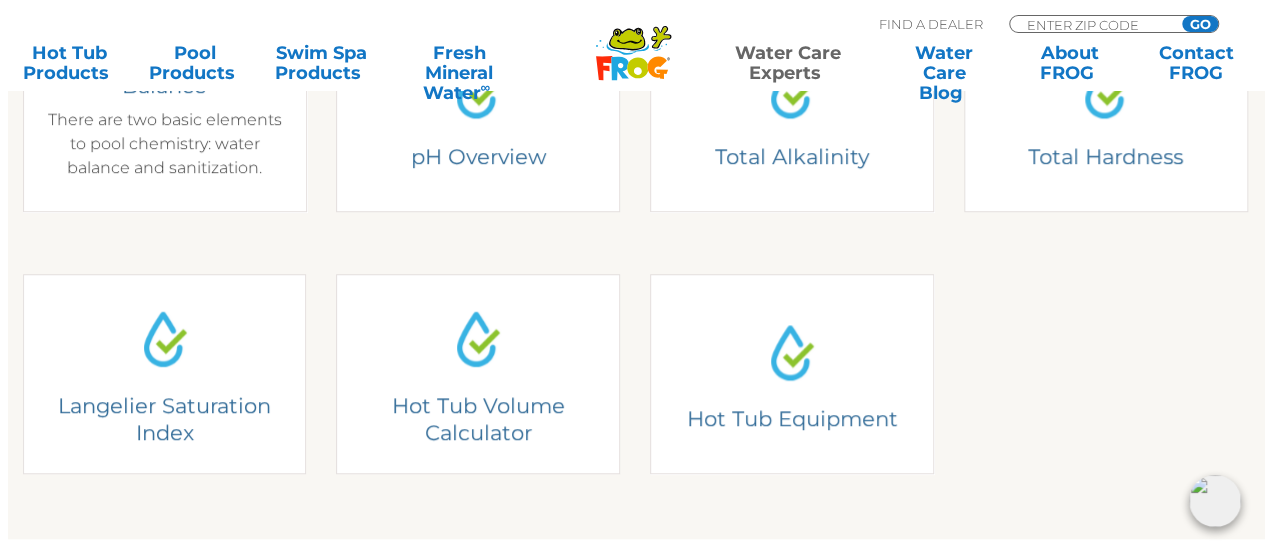 click on "Understanding Water Balance There are two basic elements to pool chemistry: water balance and sanitization." at bounding box center [165, 112] 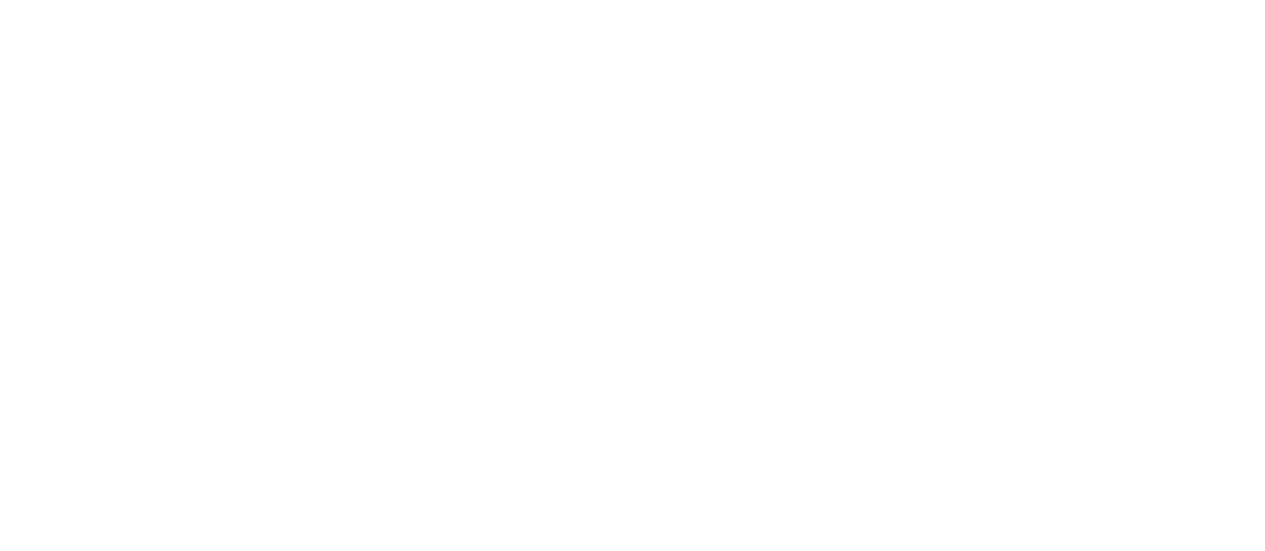 scroll, scrollTop: 0, scrollLeft: 0, axis: both 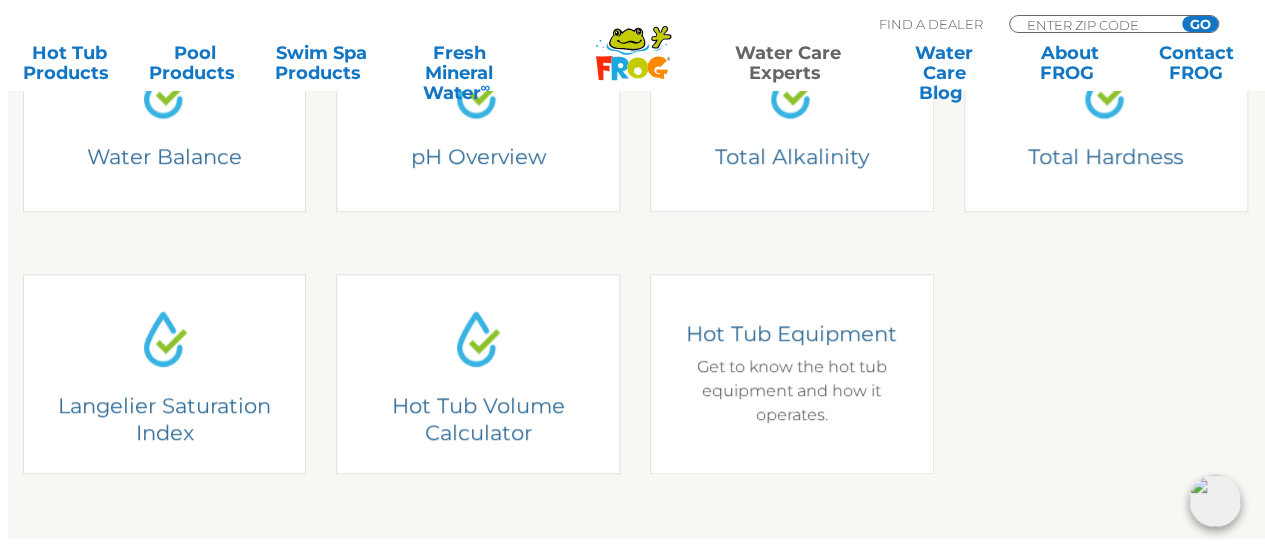click on "Hot Tub Equipment Get to know the hot tub equipment and how it operates." at bounding box center [792, 373] 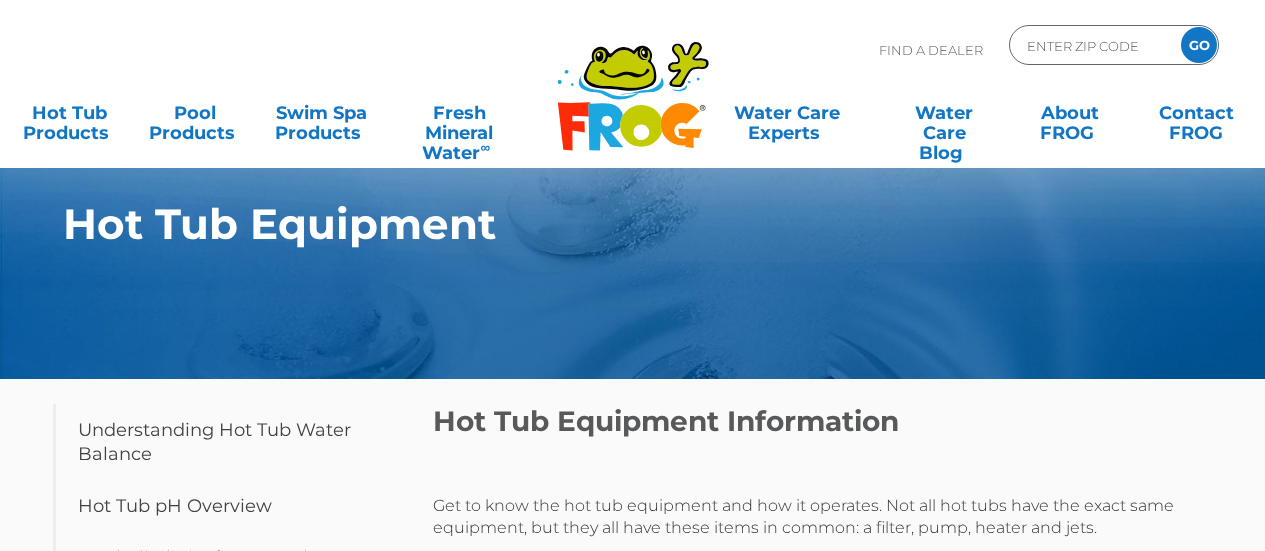 scroll, scrollTop: 0, scrollLeft: 0, axis: both 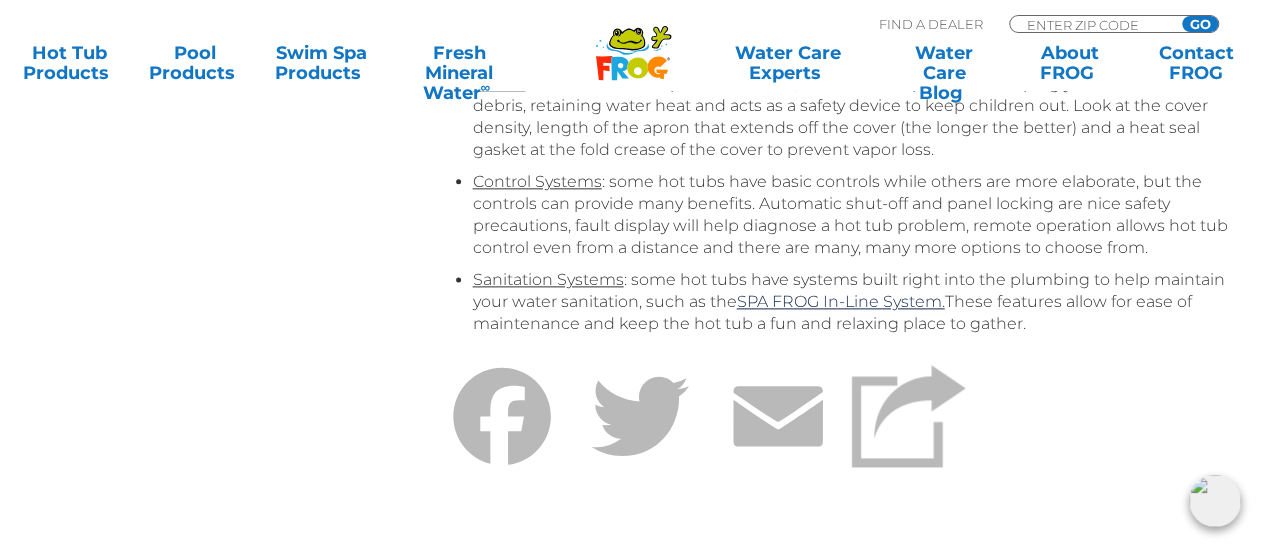 click on "Sanitation Systems : some hot tubs have systems built right into the plumbing to help maintain your water sanitation, such as the  SPA FROG In-Line System.  These features allow for ease of maintenance and keep the hot tub a fun and relaxing place to gather." at bounding box center (853, 302) 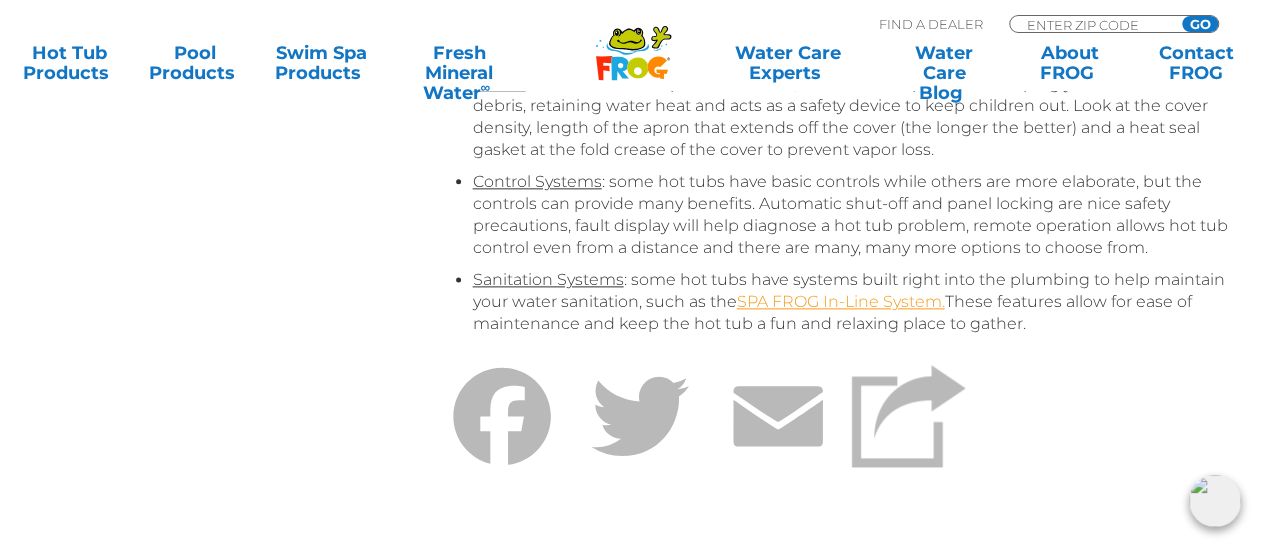click on "SPA FROG In-Line System." at bounding box center [841, 301] 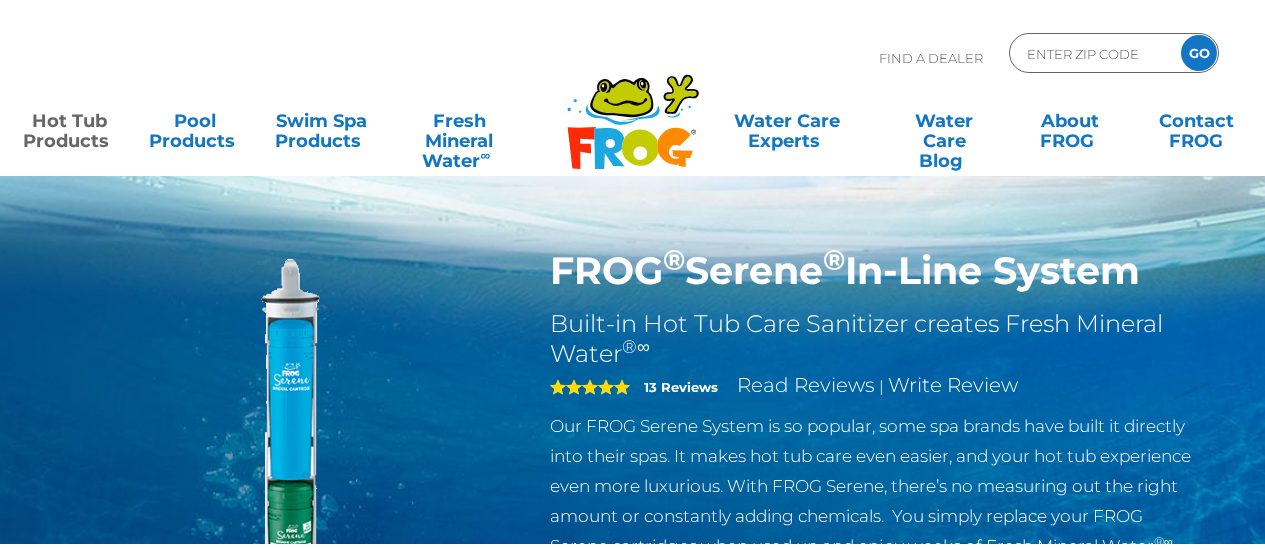 scroll, scrollTop: 0, scrollLeft: 0, axis: both 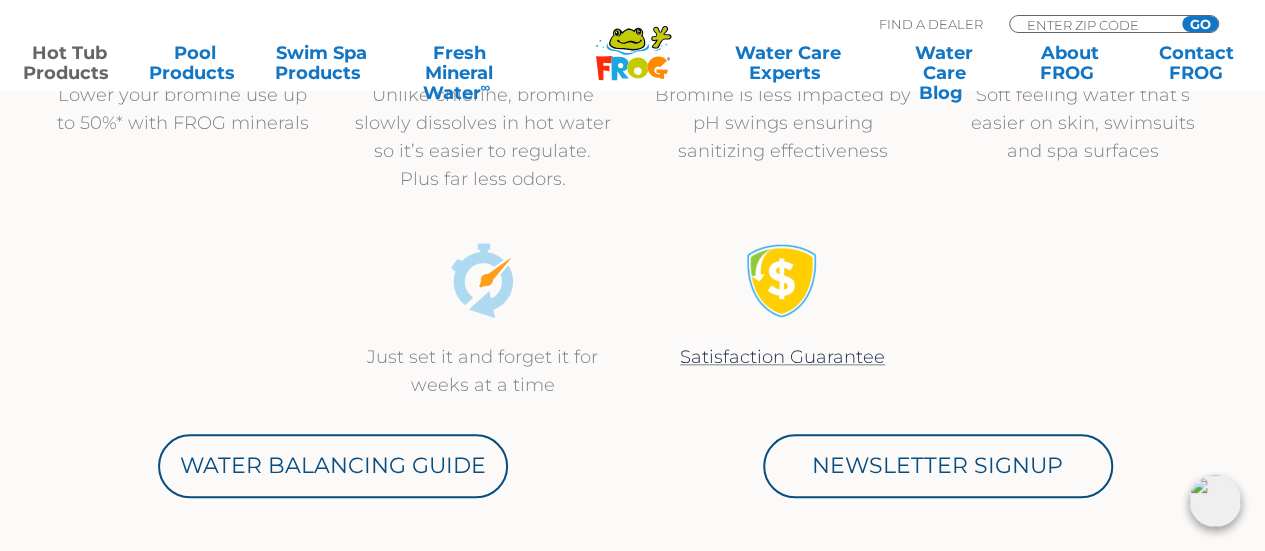 click on "Just set it and forget it for weeks at a time
Satisfaction Guarantee" at bounding box center [633, 321] 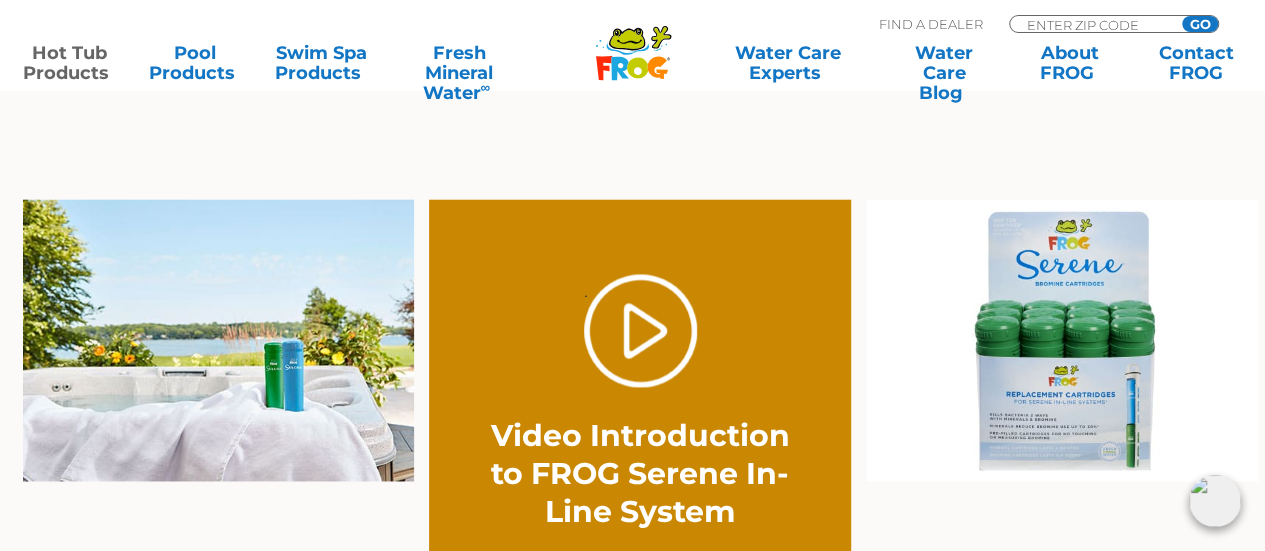 scroll, scrollTop: 1379, scrollLeft: 0, axis: vertical 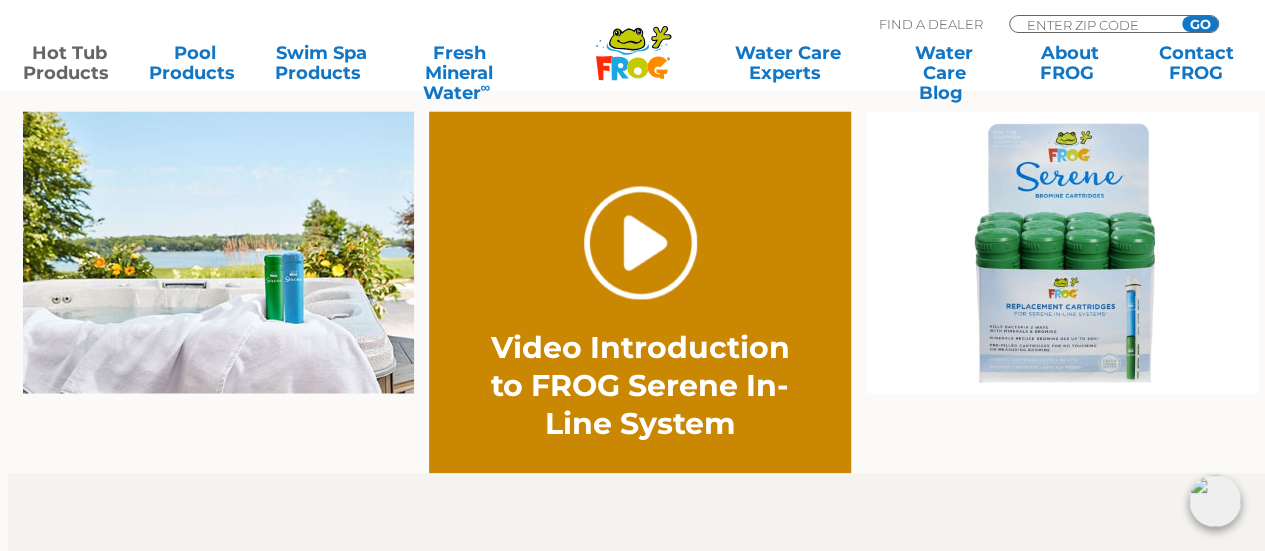 click on "." at bounding box center [640, 242] 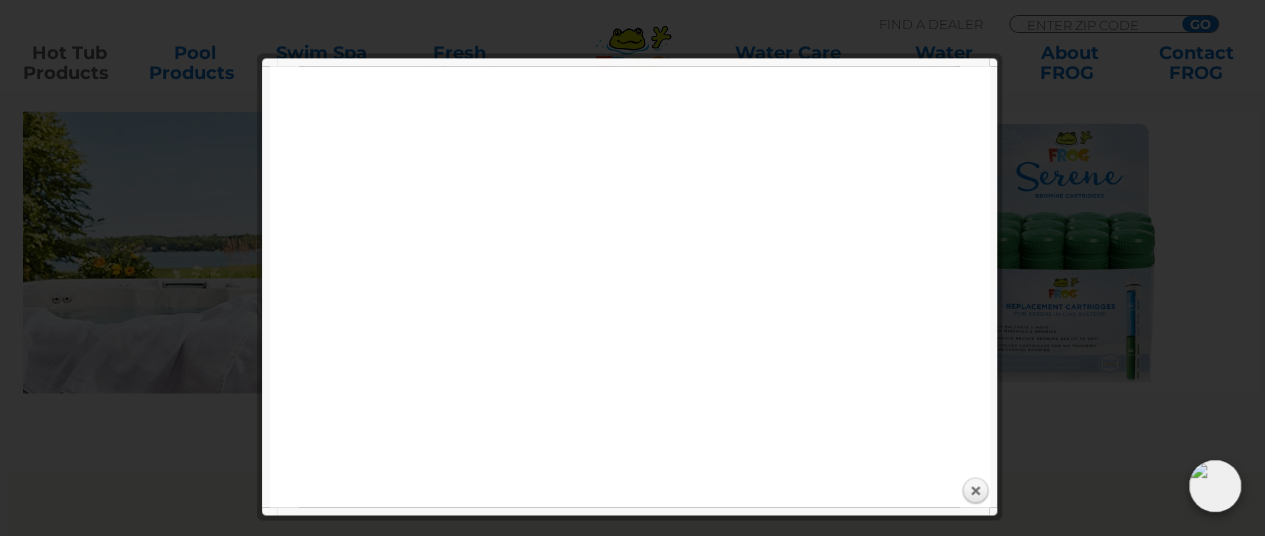 click at bounding box center [632, 1333] 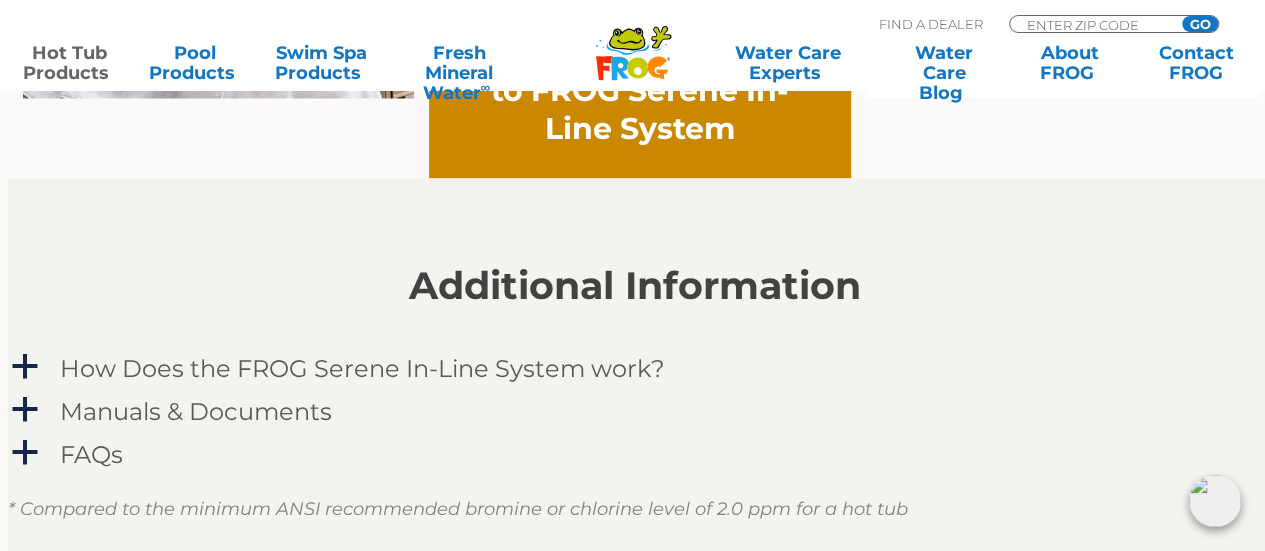 scroll, scrollTop: 1811, scrollLeft: 0, axis: vertical 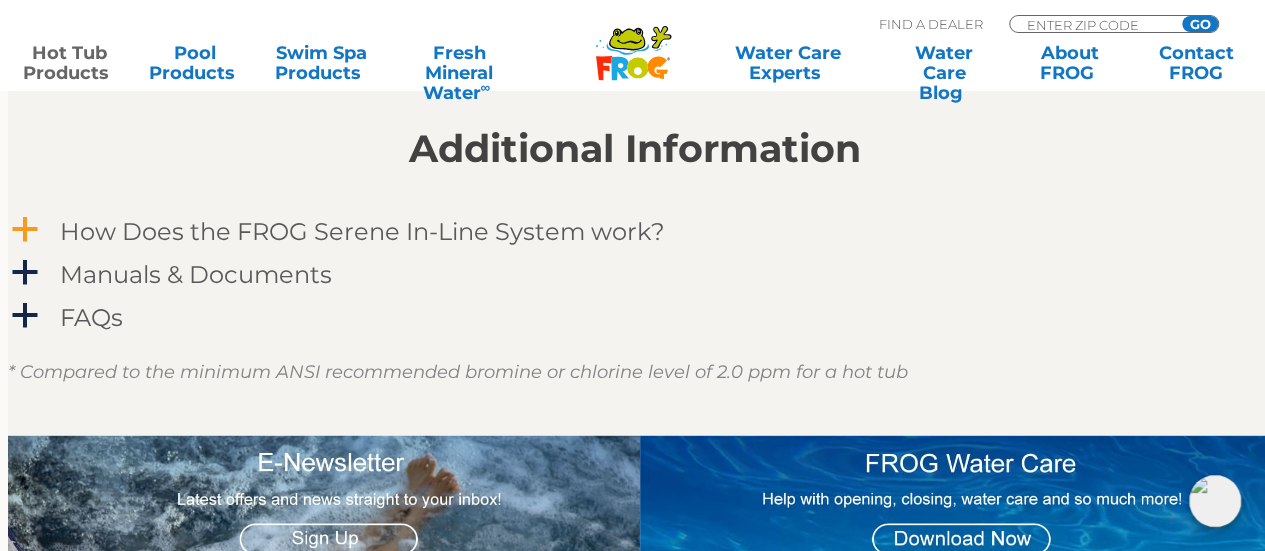 click on "How Does the FROG Serene In-Line System work?" at bounding box center [362, 230] 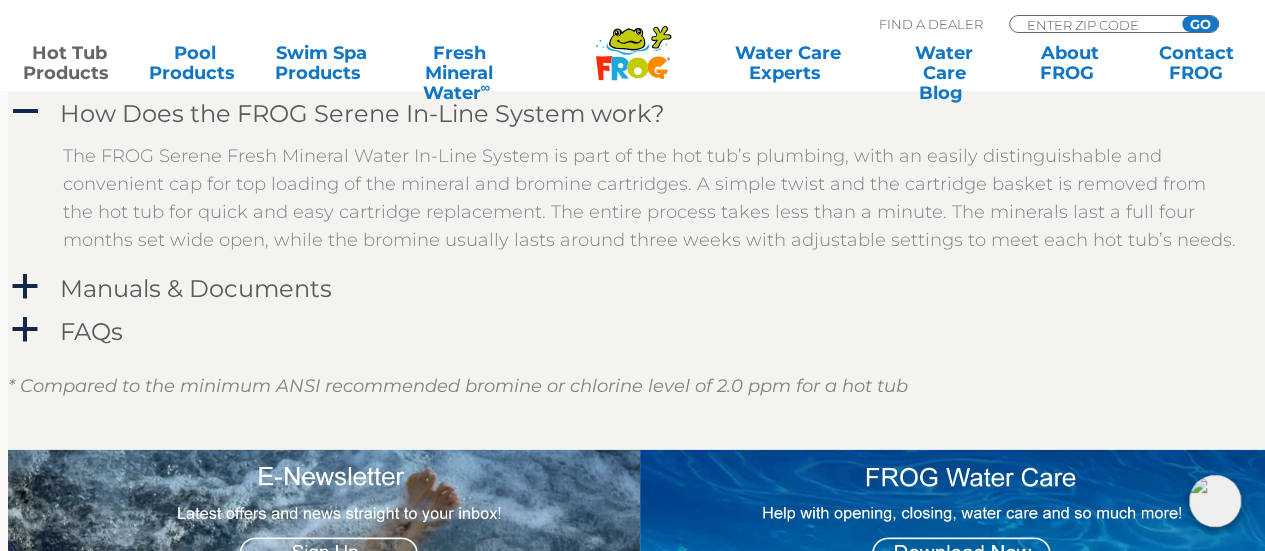 scroll, scrollTop: 1934, scrollLeft: 0, axis: vertical 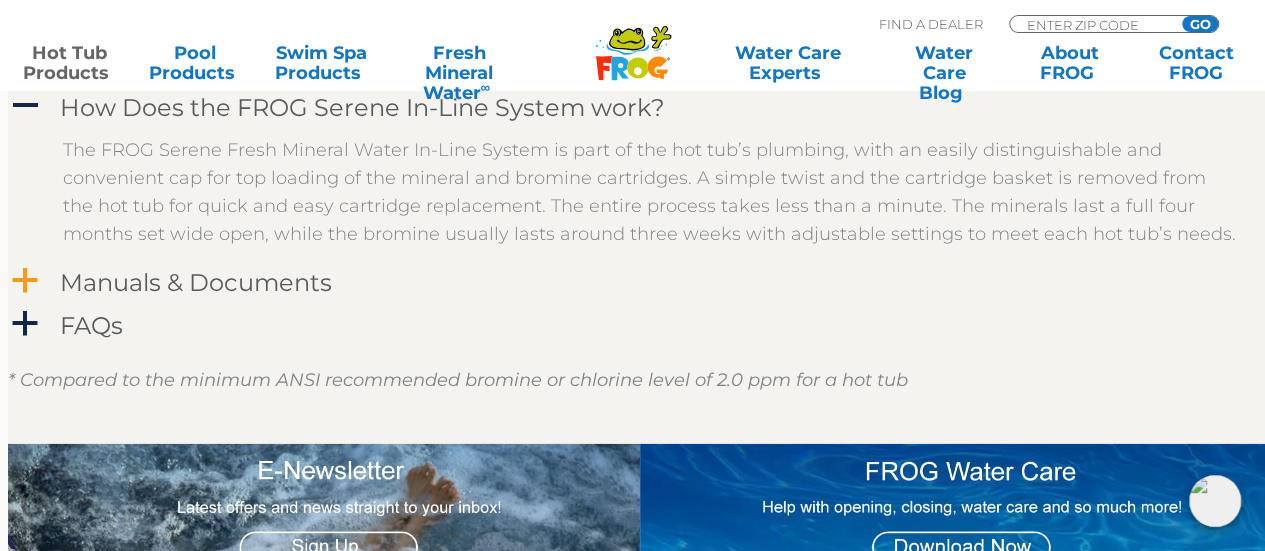 click on "Manuals & Documents" at bounding box center (196, 282) 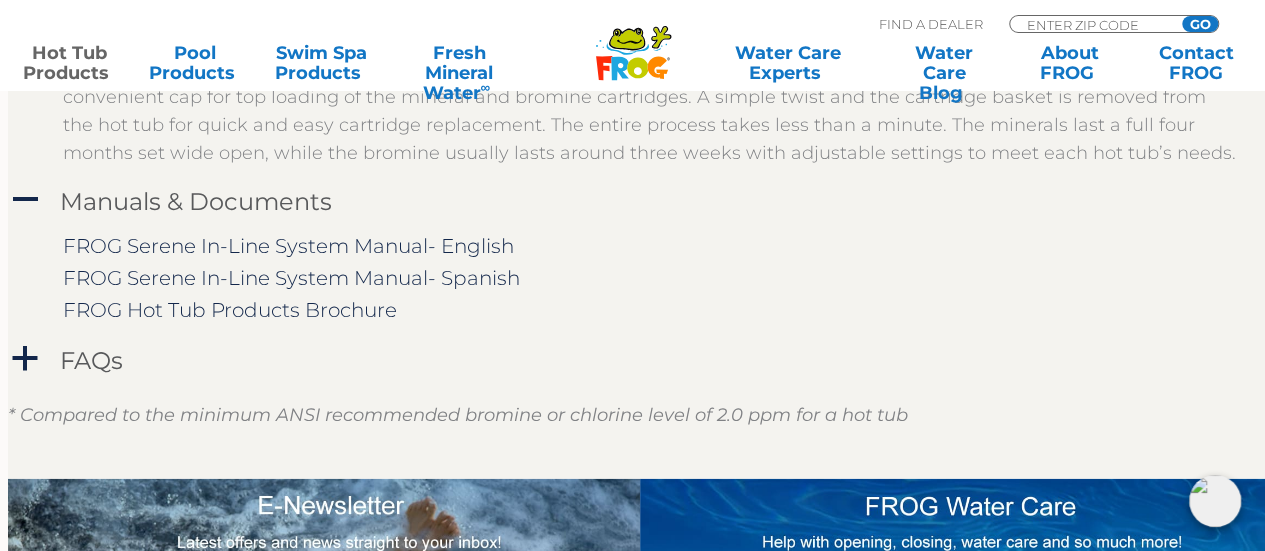 scroll, scrollTop: 2020, scrollLeft: 0, axis: vertical 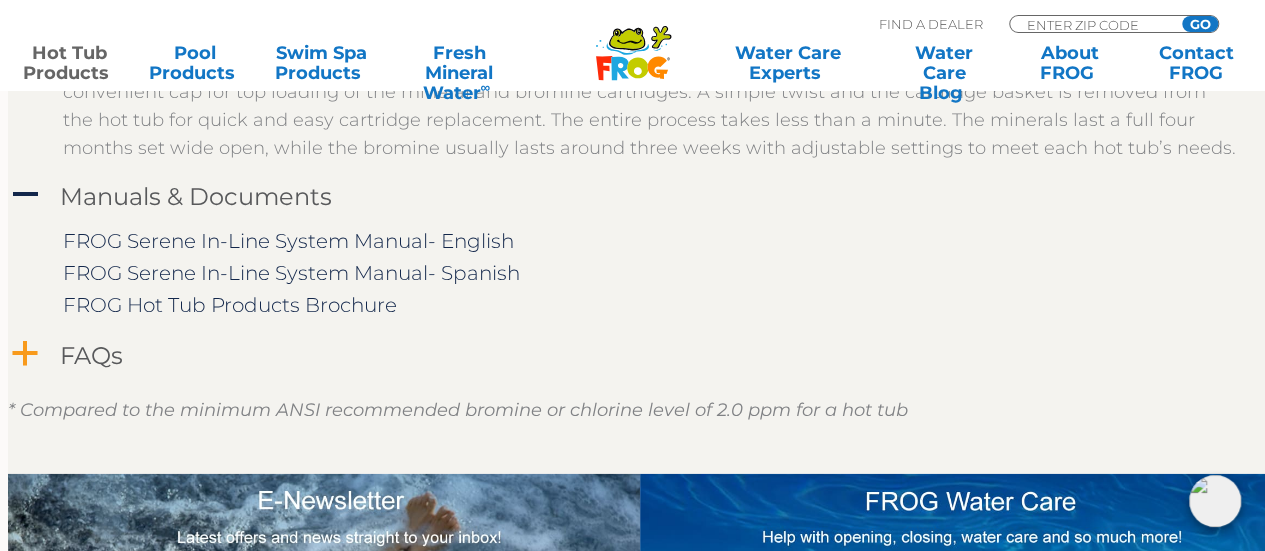 click on "FAQs" at bounding box center [91, 355] 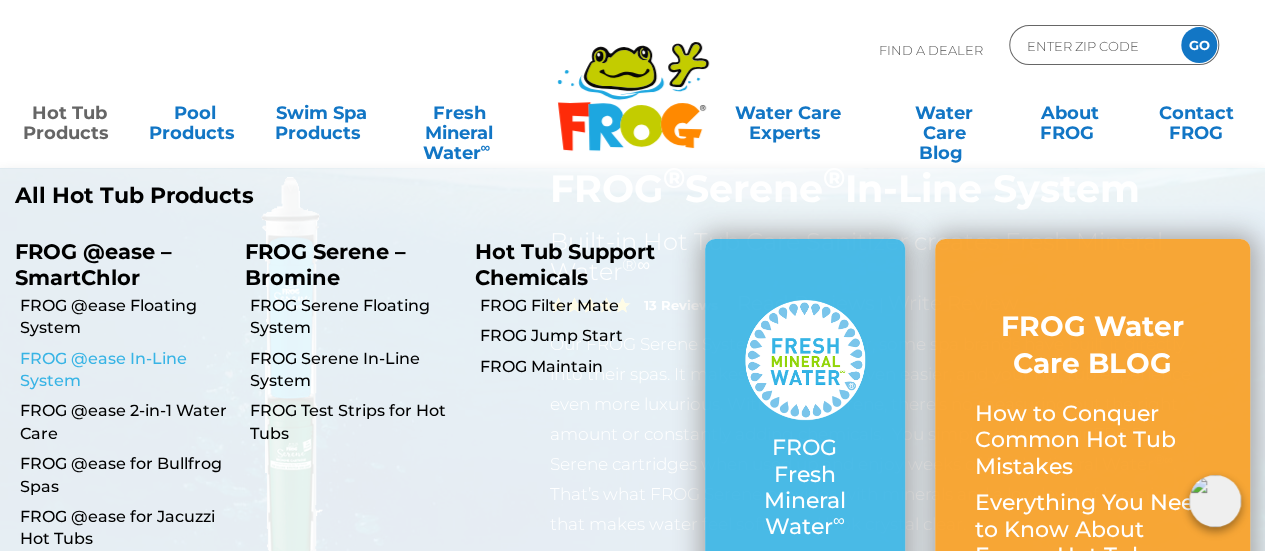 scroll, scrollTop: 98, scrollLeft: 0, axis: vertical 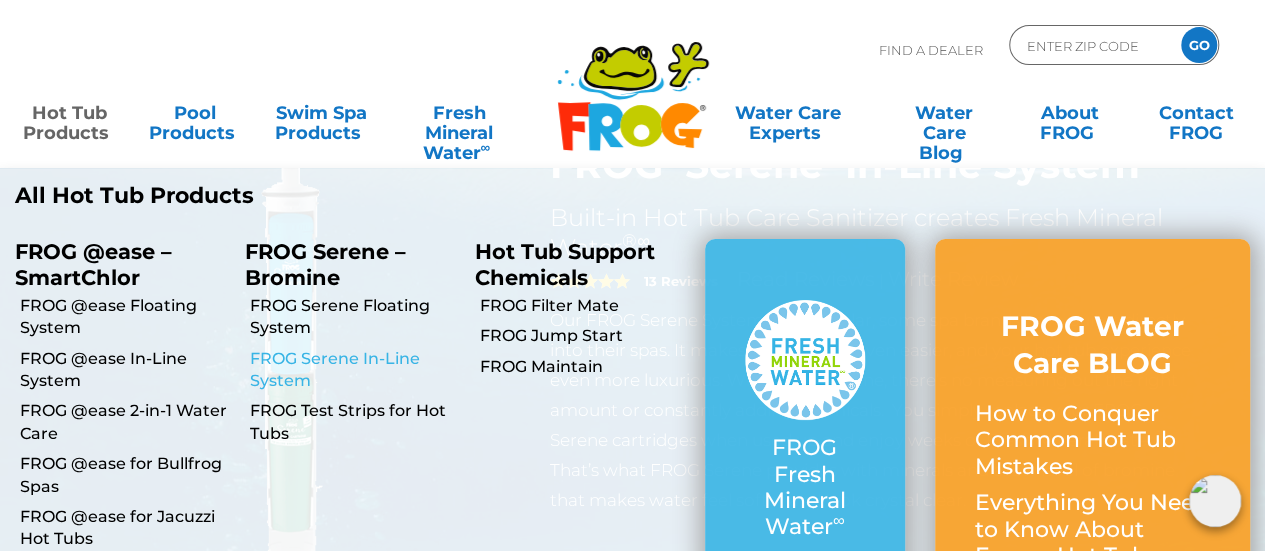 click on "FROG Serene In-Line System" at bounding box center (355, 370) 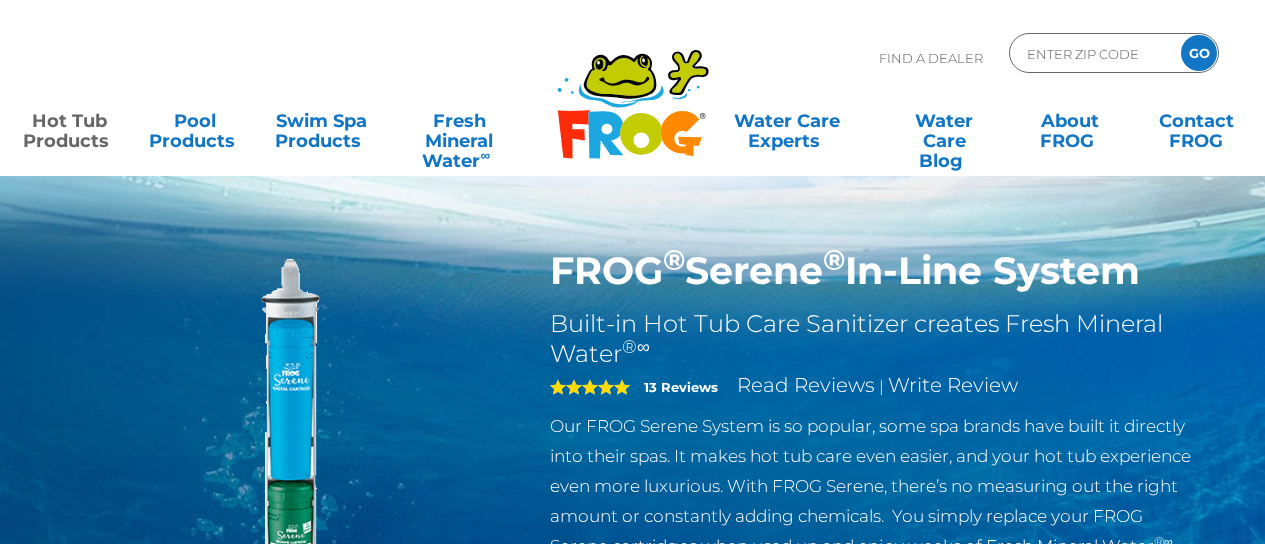 scroll, scrollTop: 0, scrollLeft: 0, axis: both 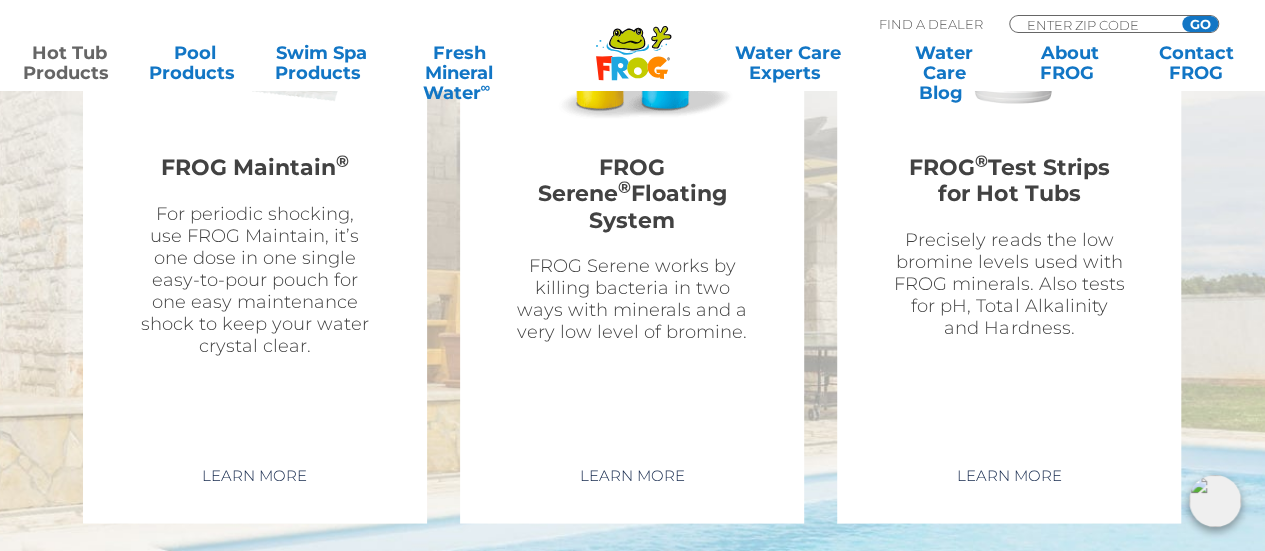 click on "FROG Serene ®  Floating System" at bounding box center (632, 194) 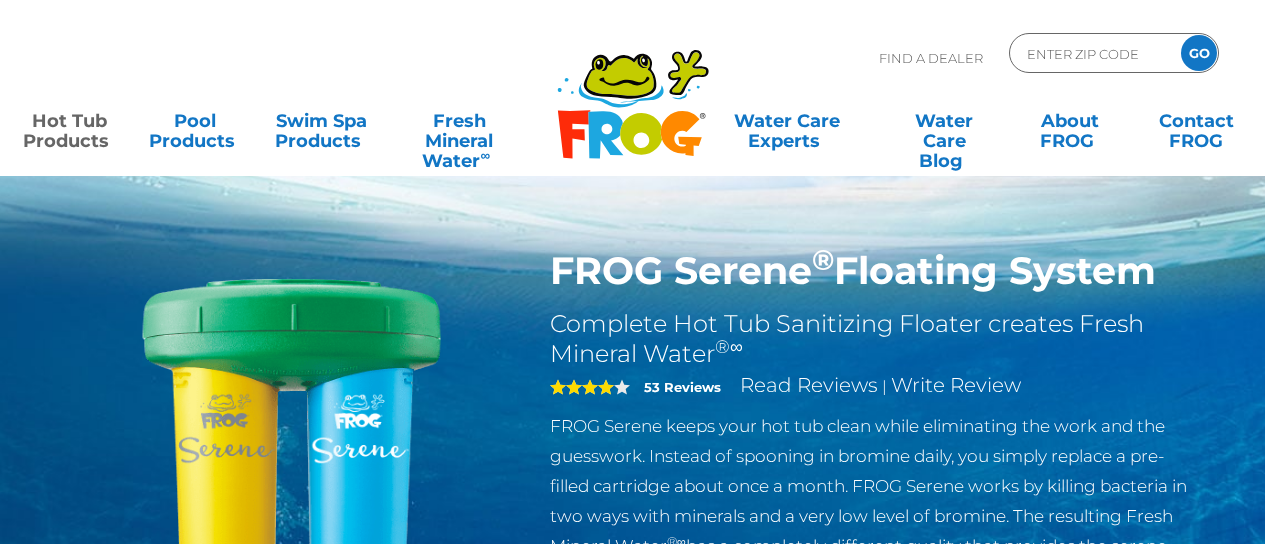 scroll, scrollTop: 0, scrollLeft: 0, axis: both 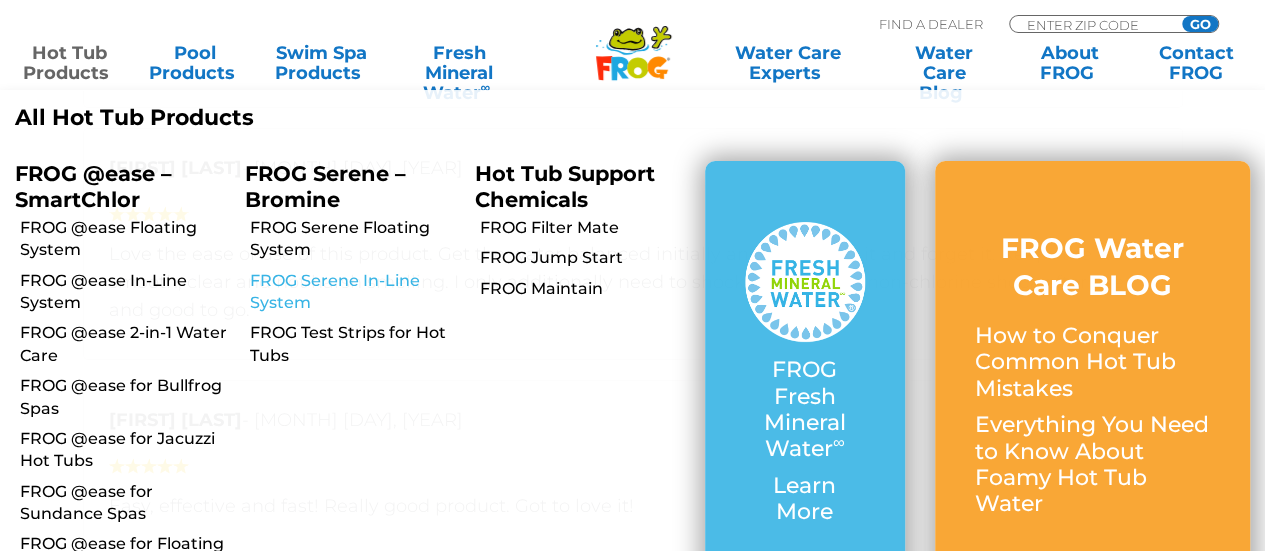 click on "FROG Serene In-Line System" at bounding box center (355, 292) 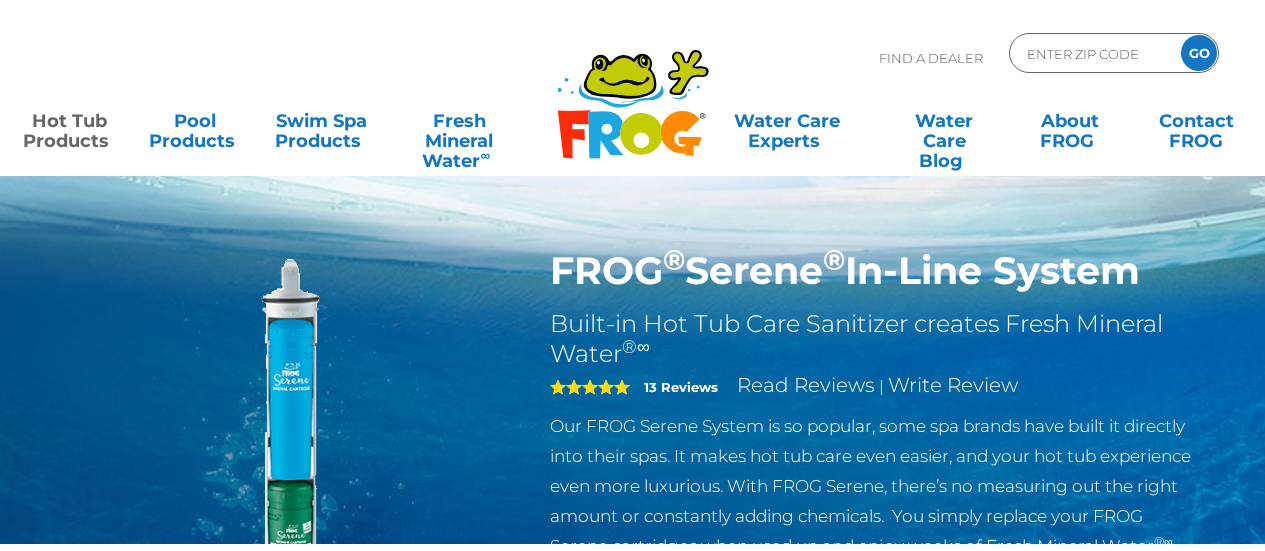 scroll, scrollTop: 0, scrollLeft: 0, axis: both 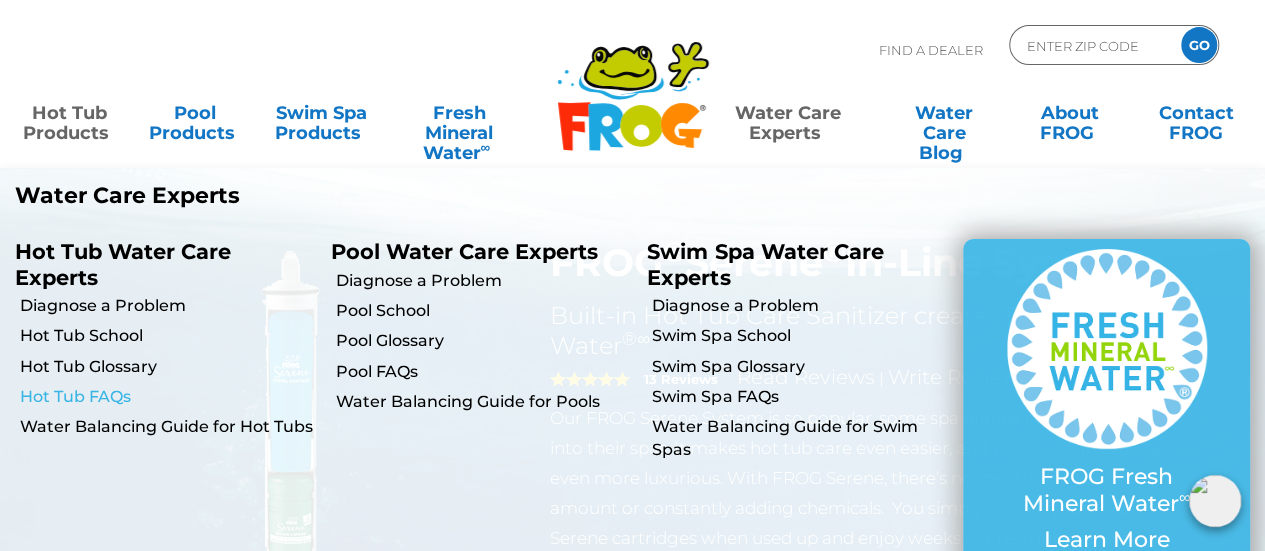 click on "Hot Tub FAQs" at bounding box center (168, 397) 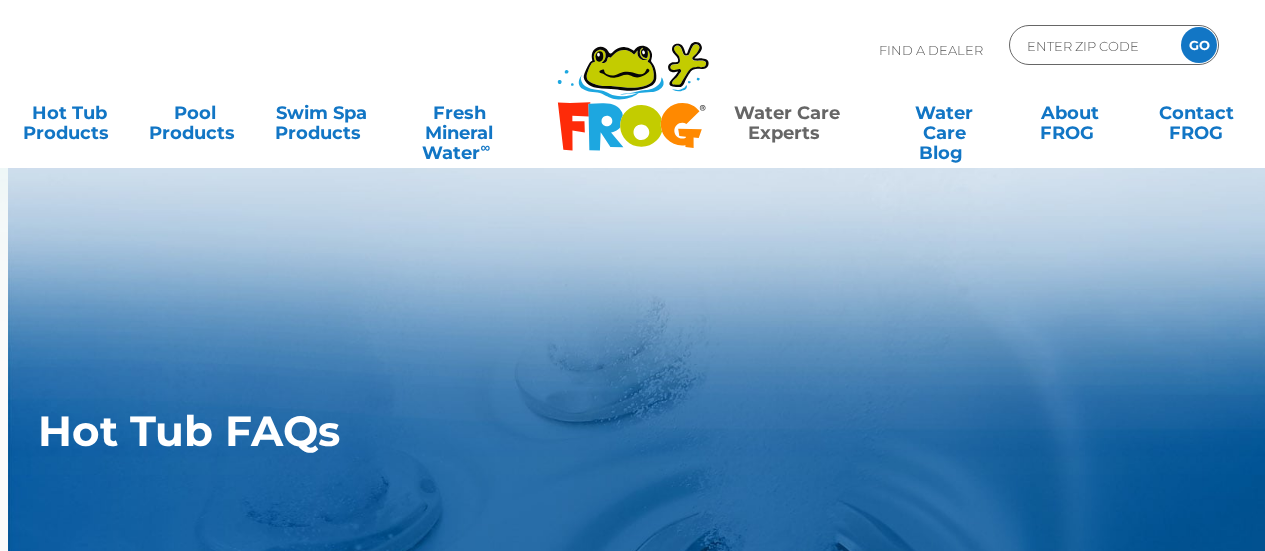 scroll, scrollTop: 0, scrollLeft: 0, axis: both 